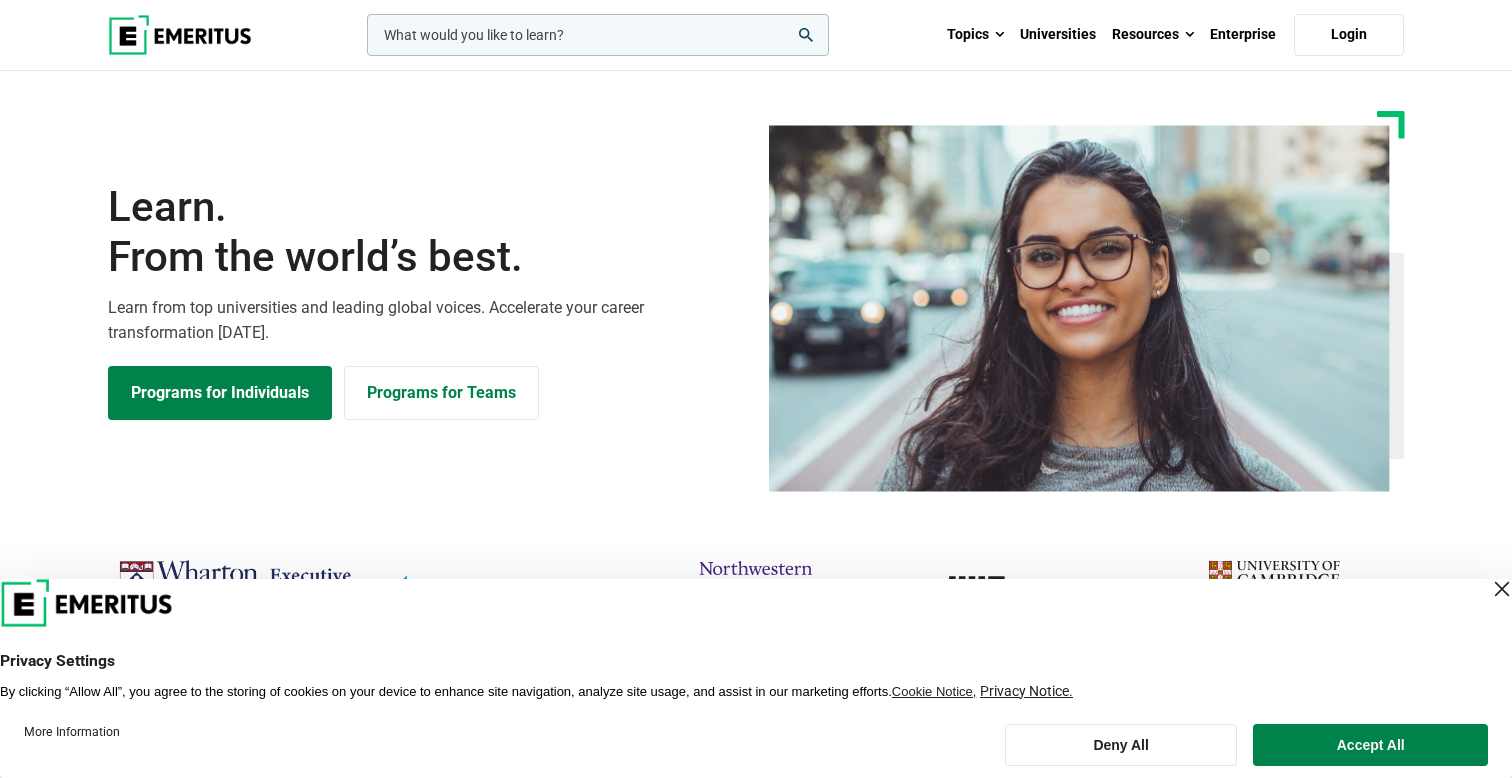scroll, scrollTop: 0, scrollLeft: 0, axis: both 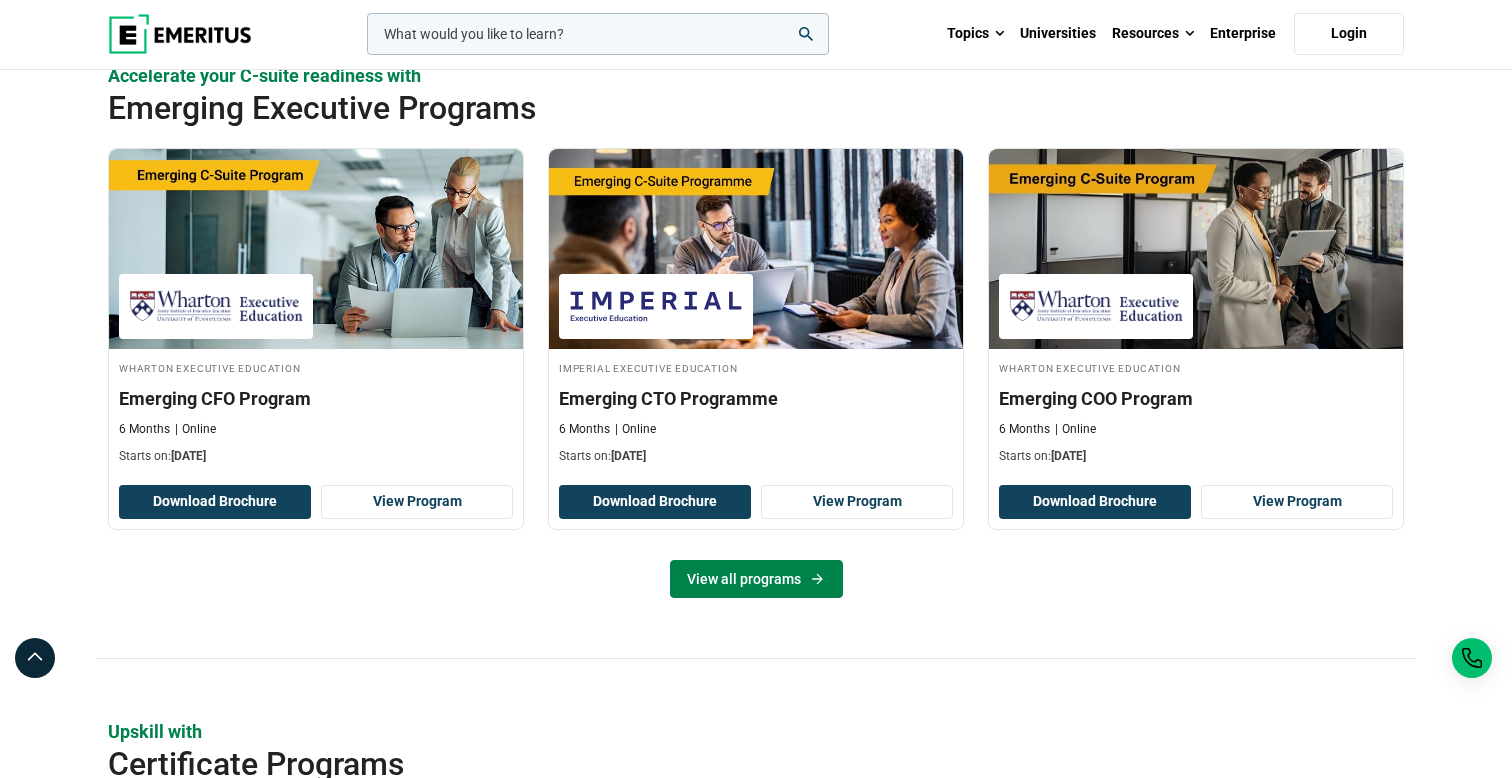 click on "View all programs" at bounding box center (756, 579) 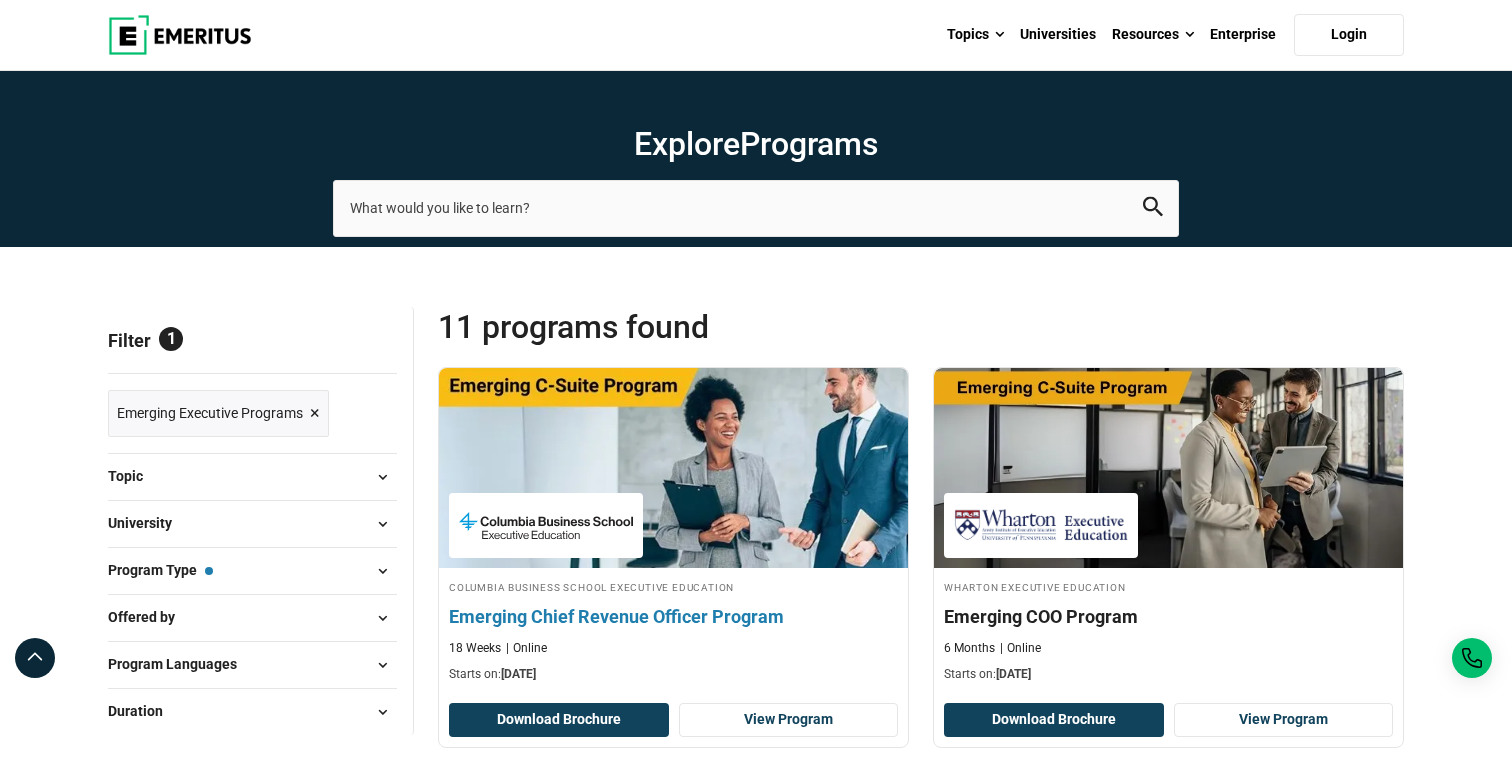 scroll, scrollTop: 0, scrollLeft: 0, axis: both 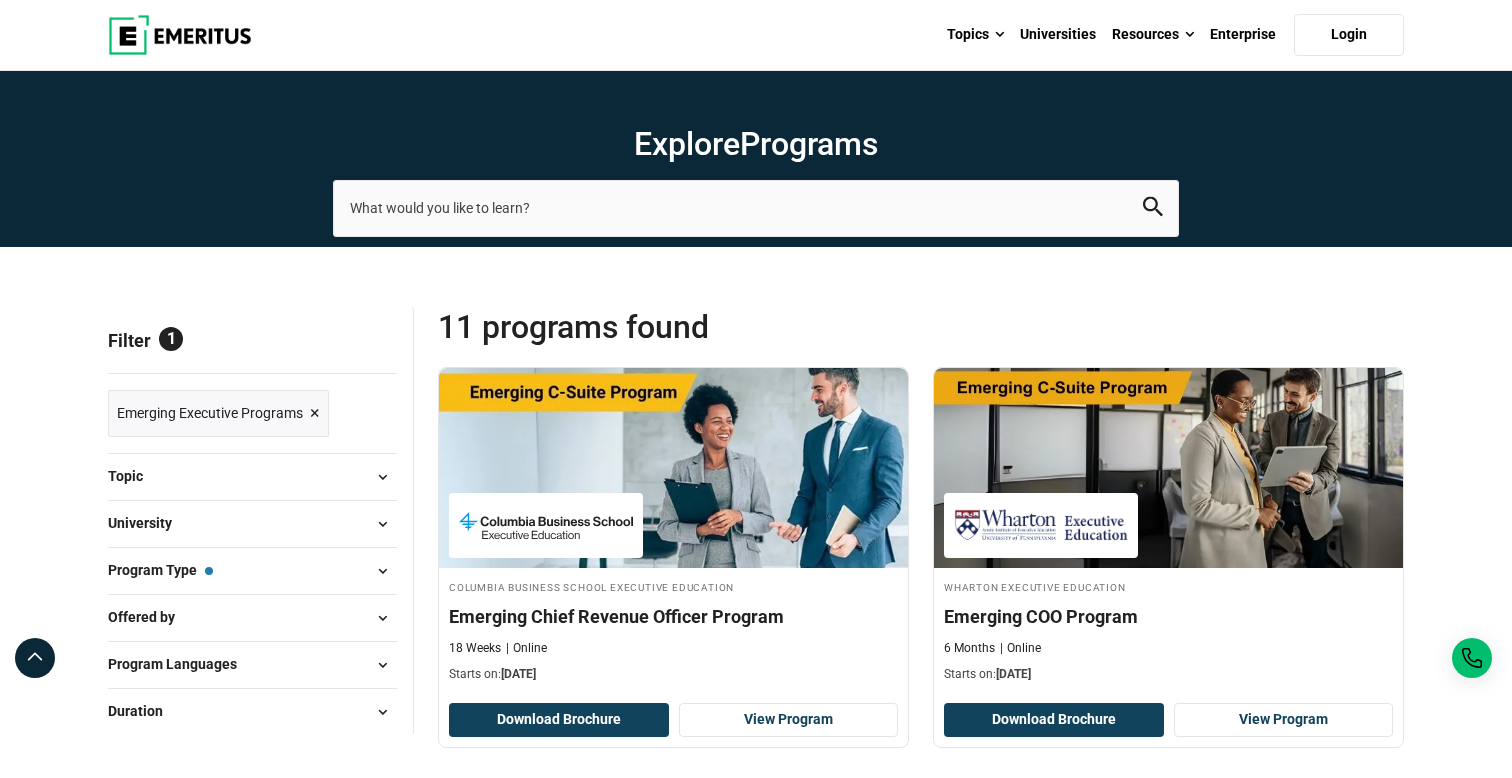 click at bounding box center [382, 571] 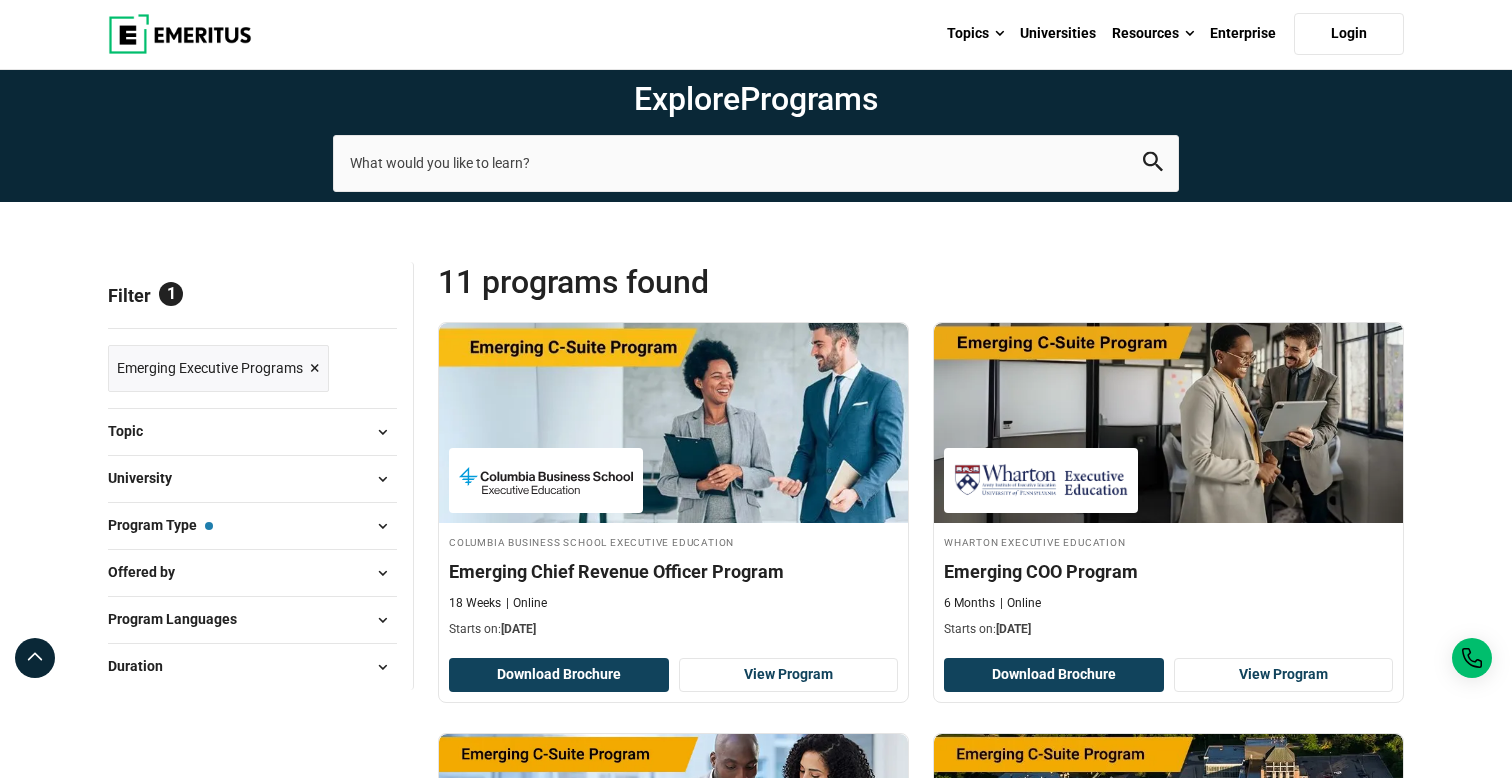 scroll, scrollTop: 82, scrollLeft: 0, axis: vertical 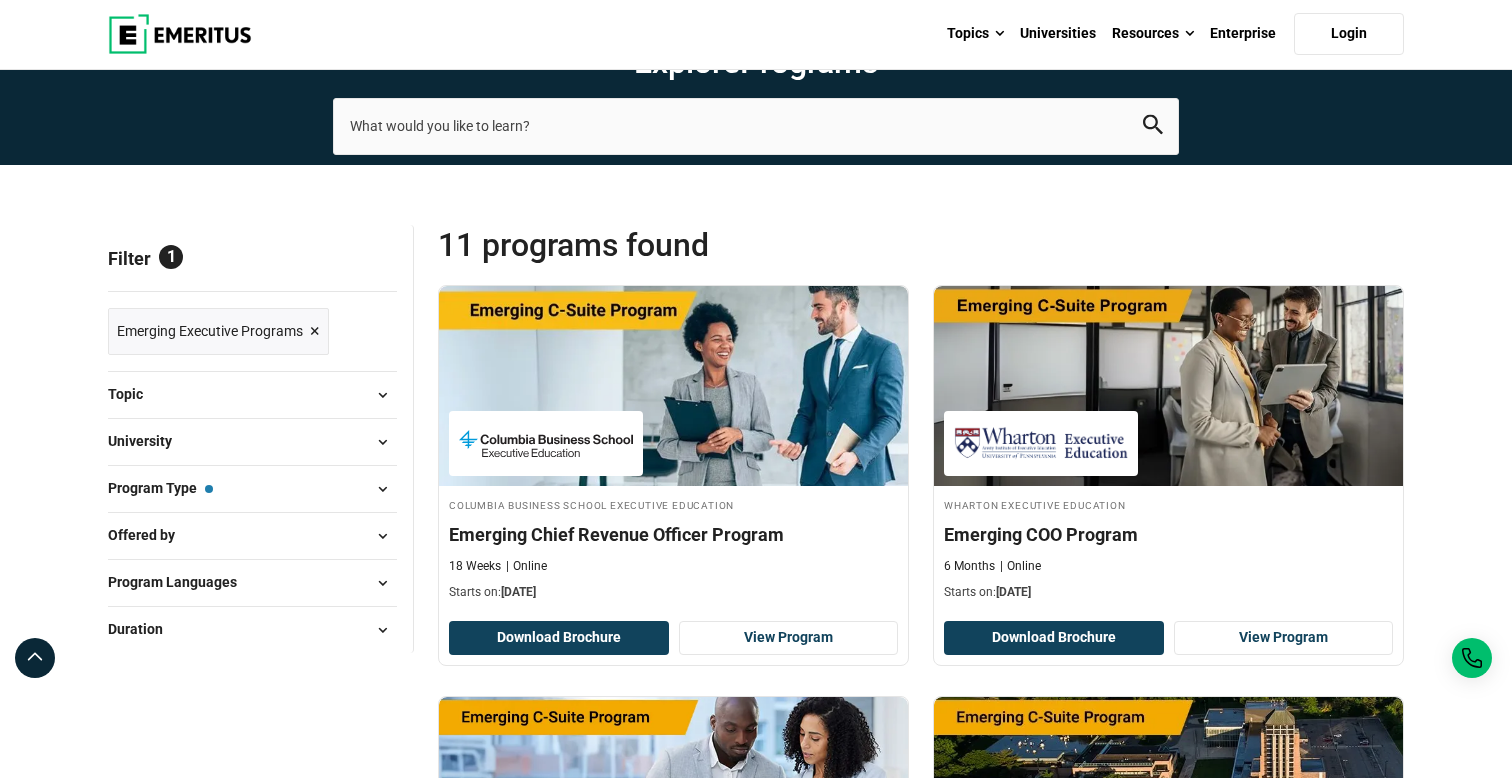 click at bounding box center [382, 583] 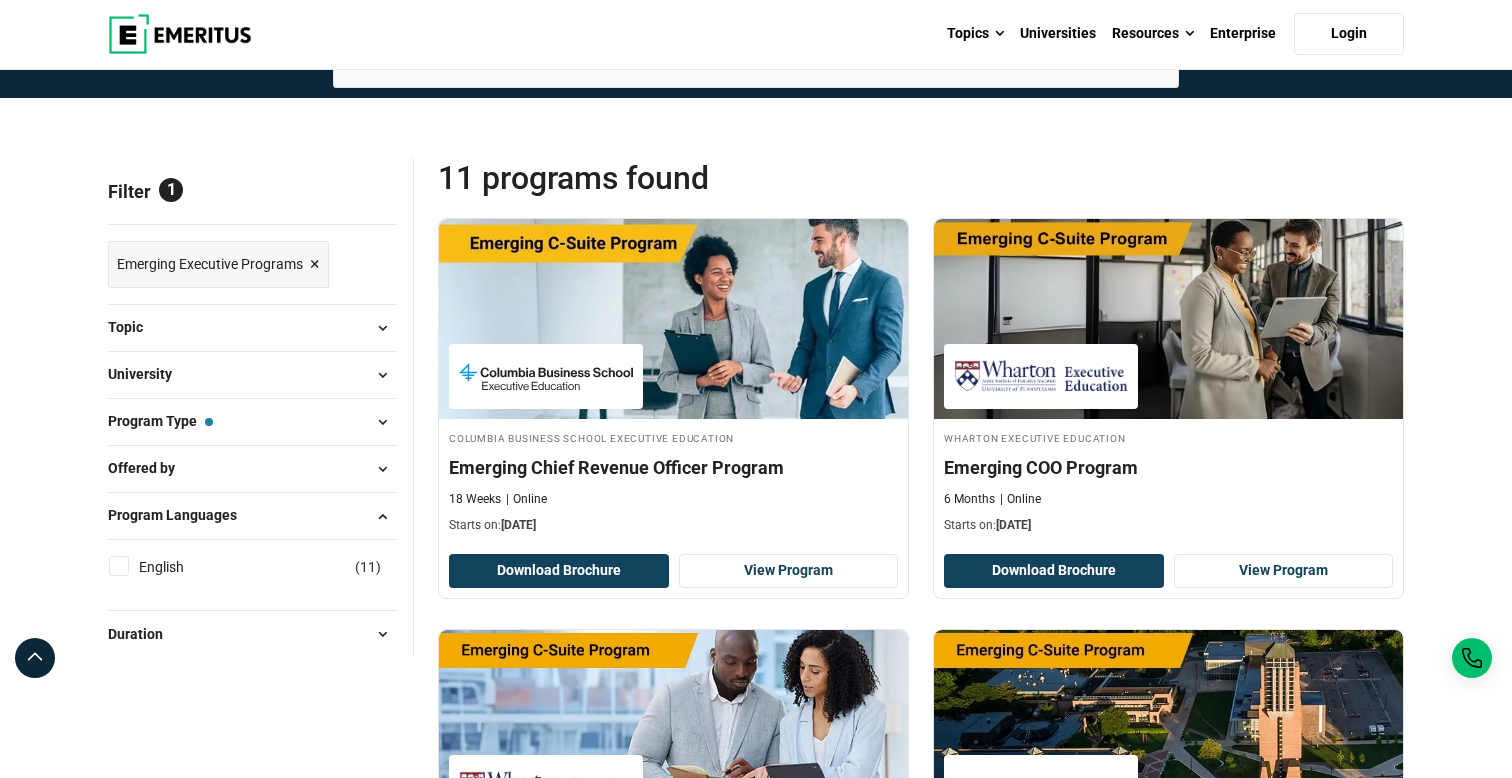 scroll, scrollTop: 157, scrollLeft: 0, axis: vertical 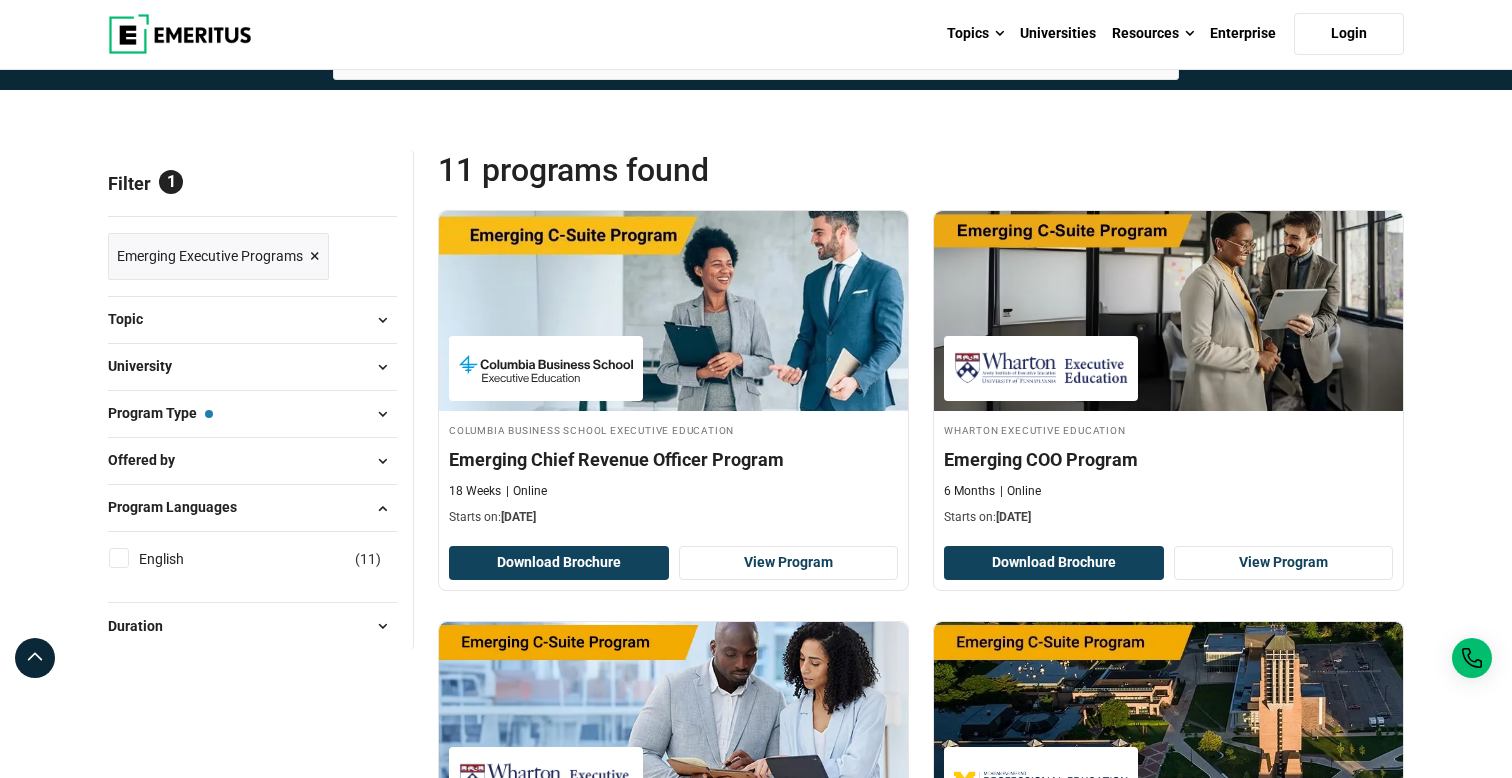 click at bounding box center [382, 320] 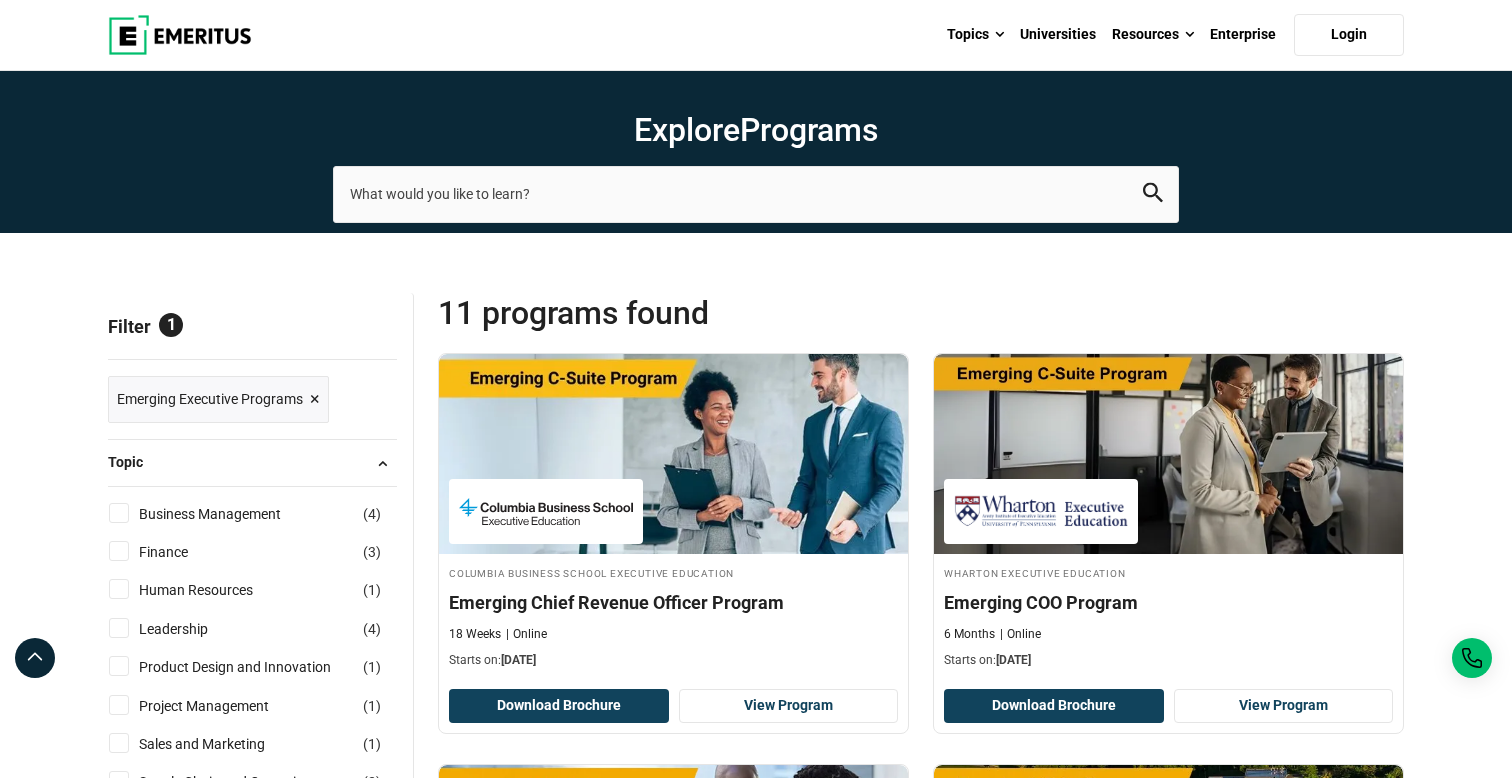 scroll, scrollTop: 0, scrollLeft: 0, axis: both 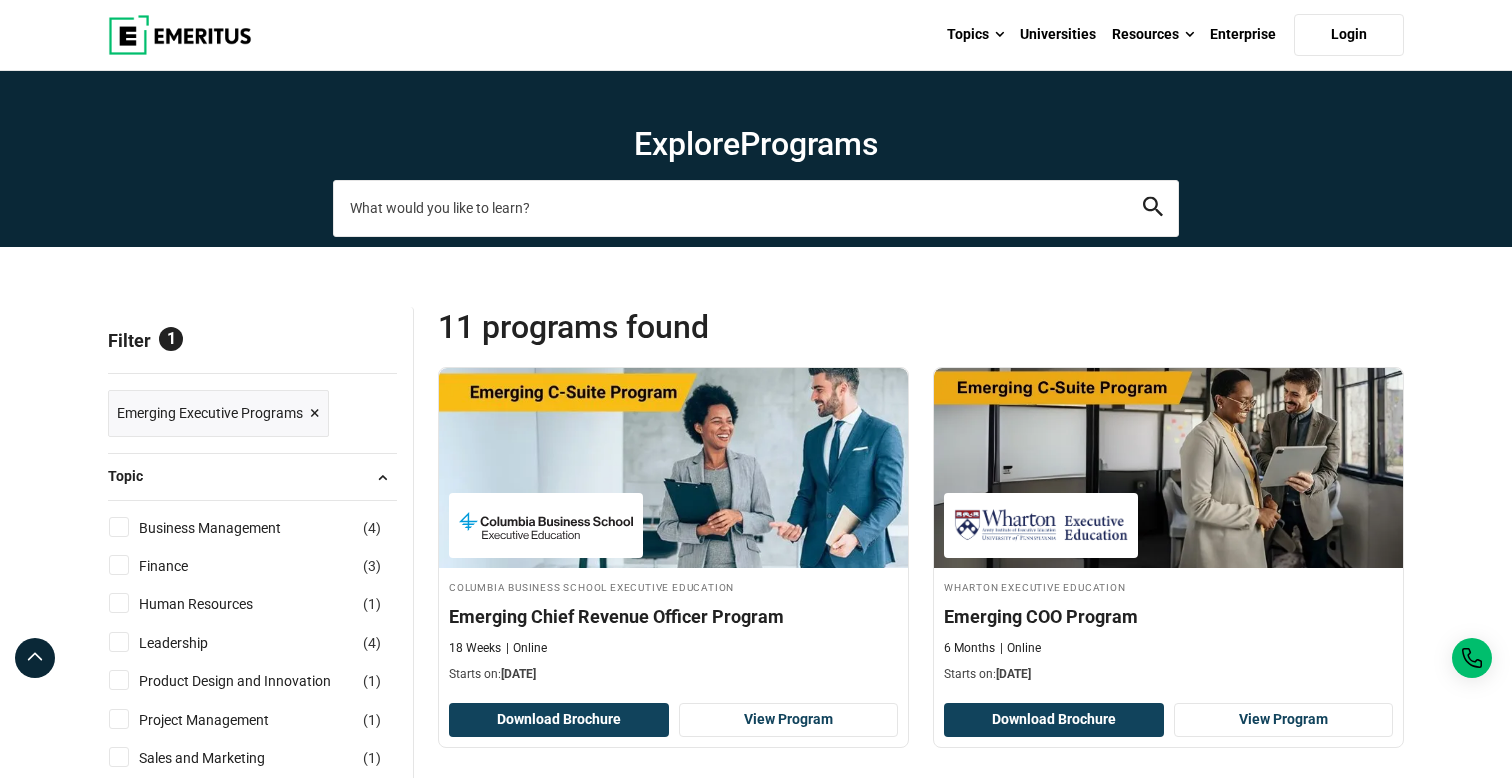 click at bounding box center (756, 208) 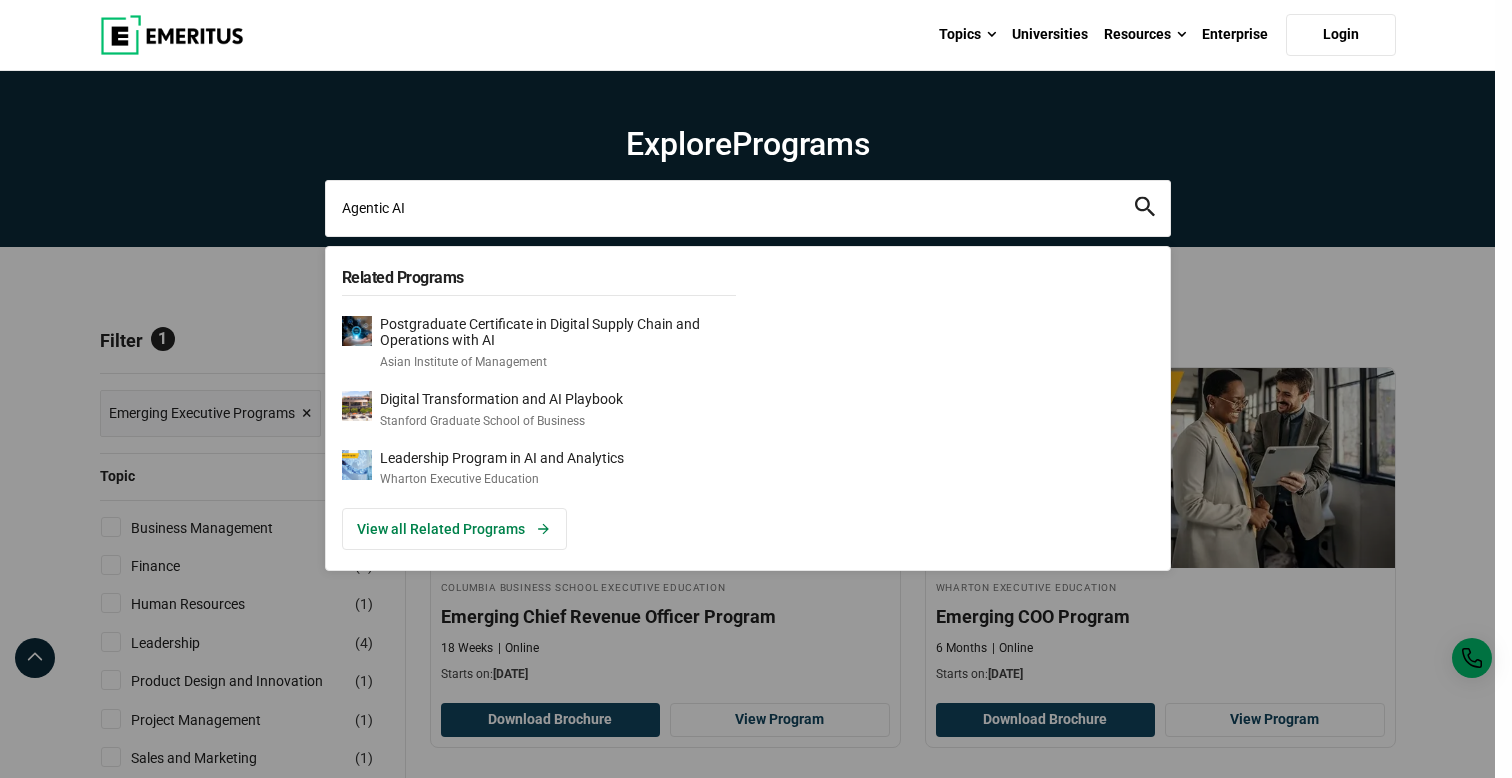 type on "Agentic AI" 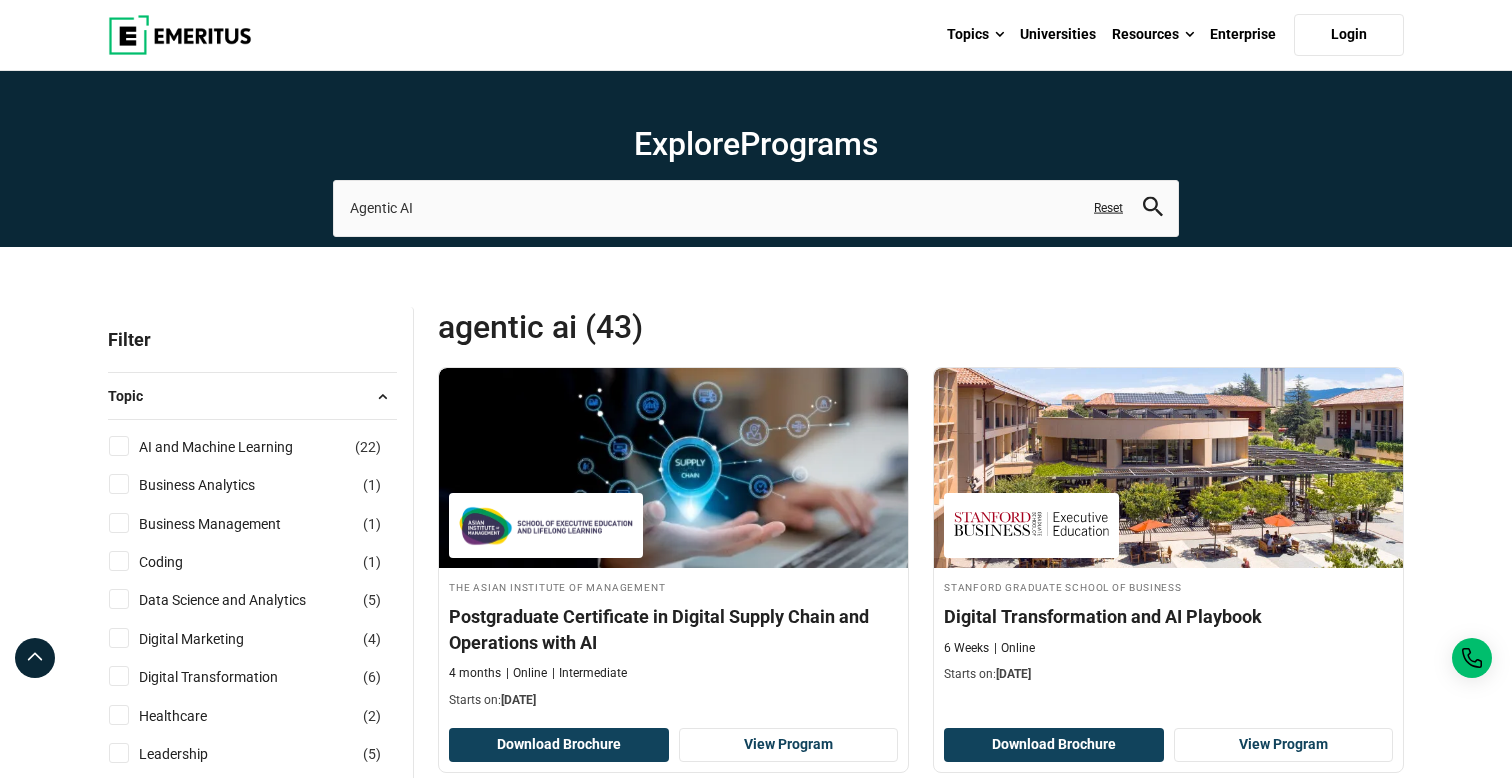 scroll, scrollTop: 0, scrollLeft: 0, axis: both 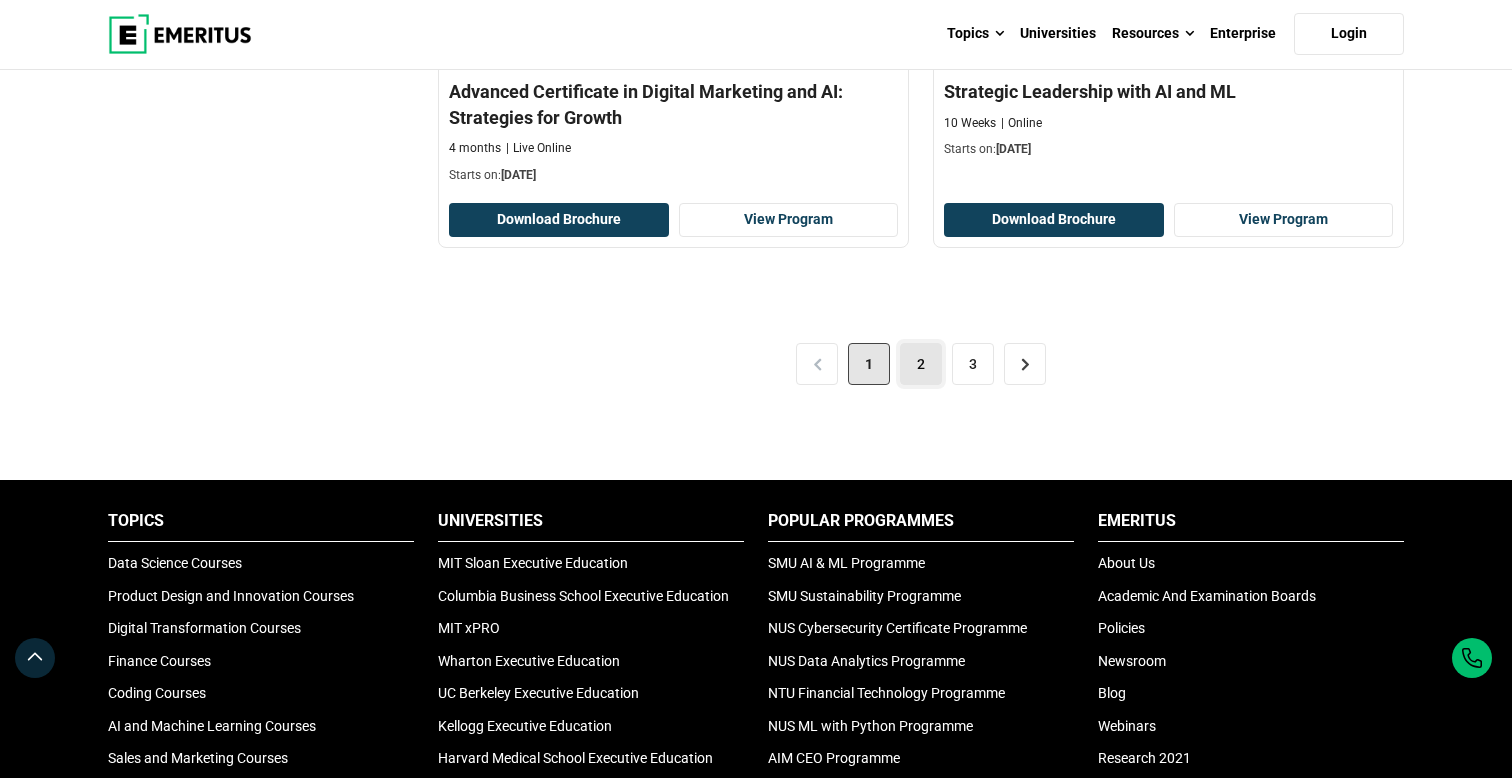 click on "2" at bounding box center (921, 364) 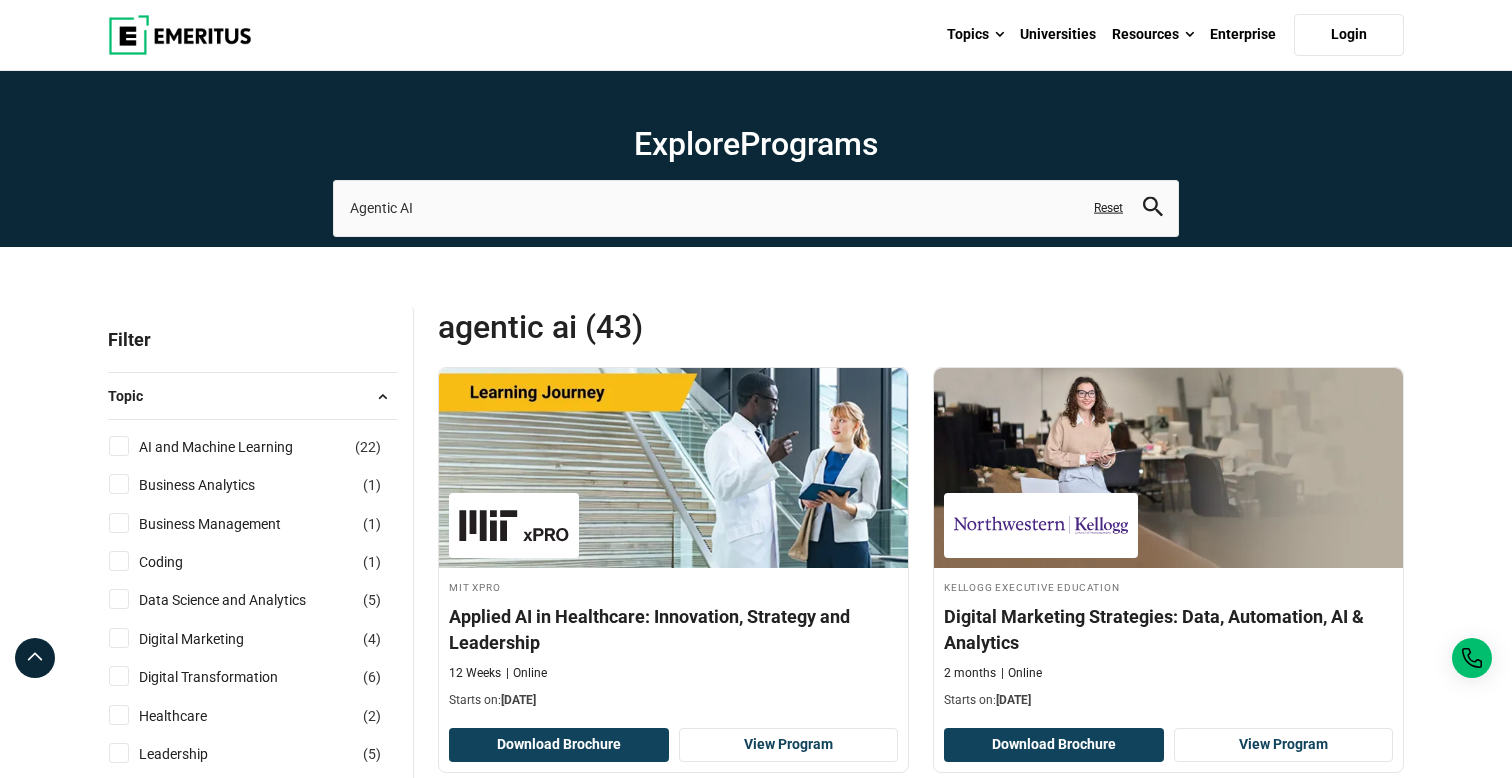 scroll, scrollTop: 0, scrollLeft: 0, axis: both 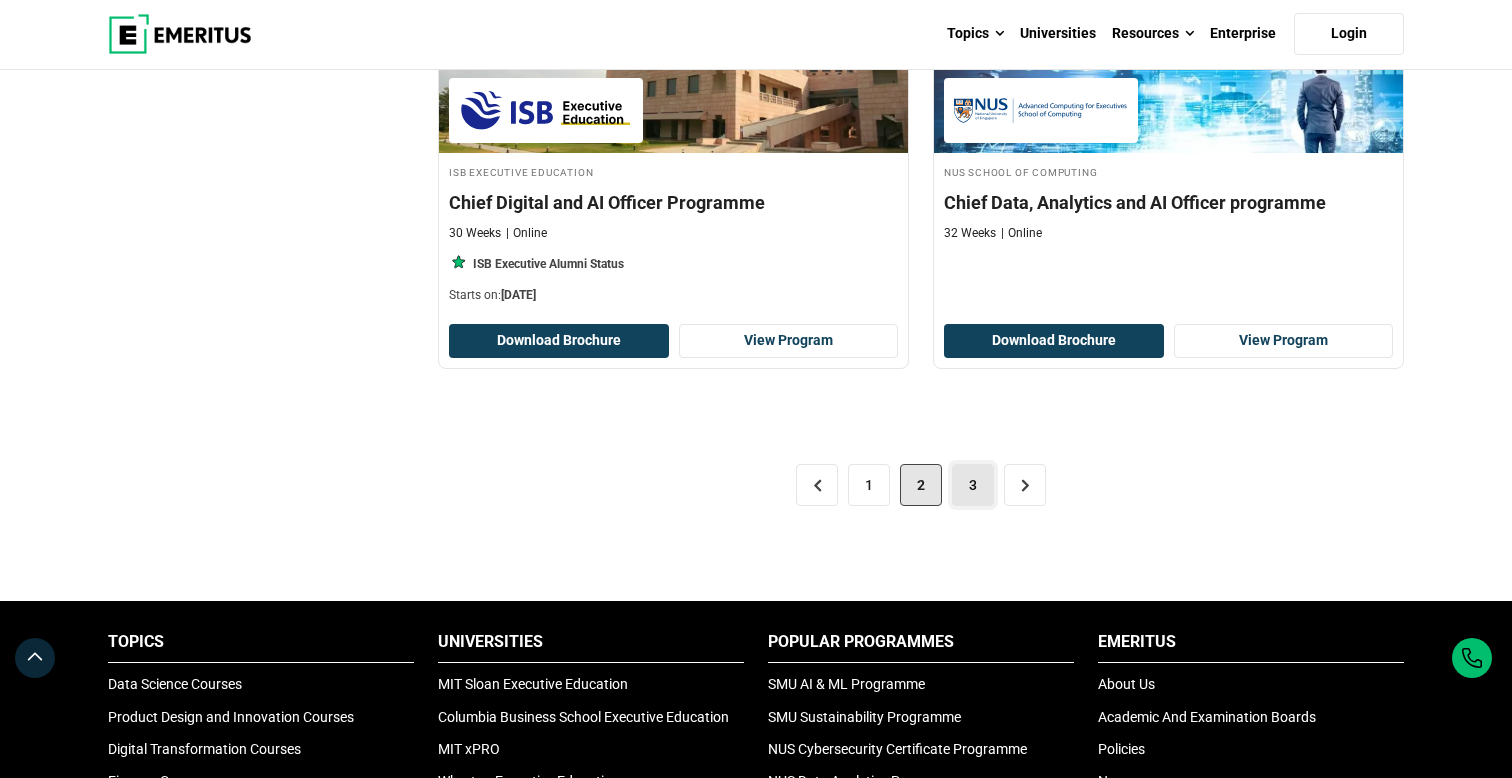 click on "3" at bounding box center (973, 485) 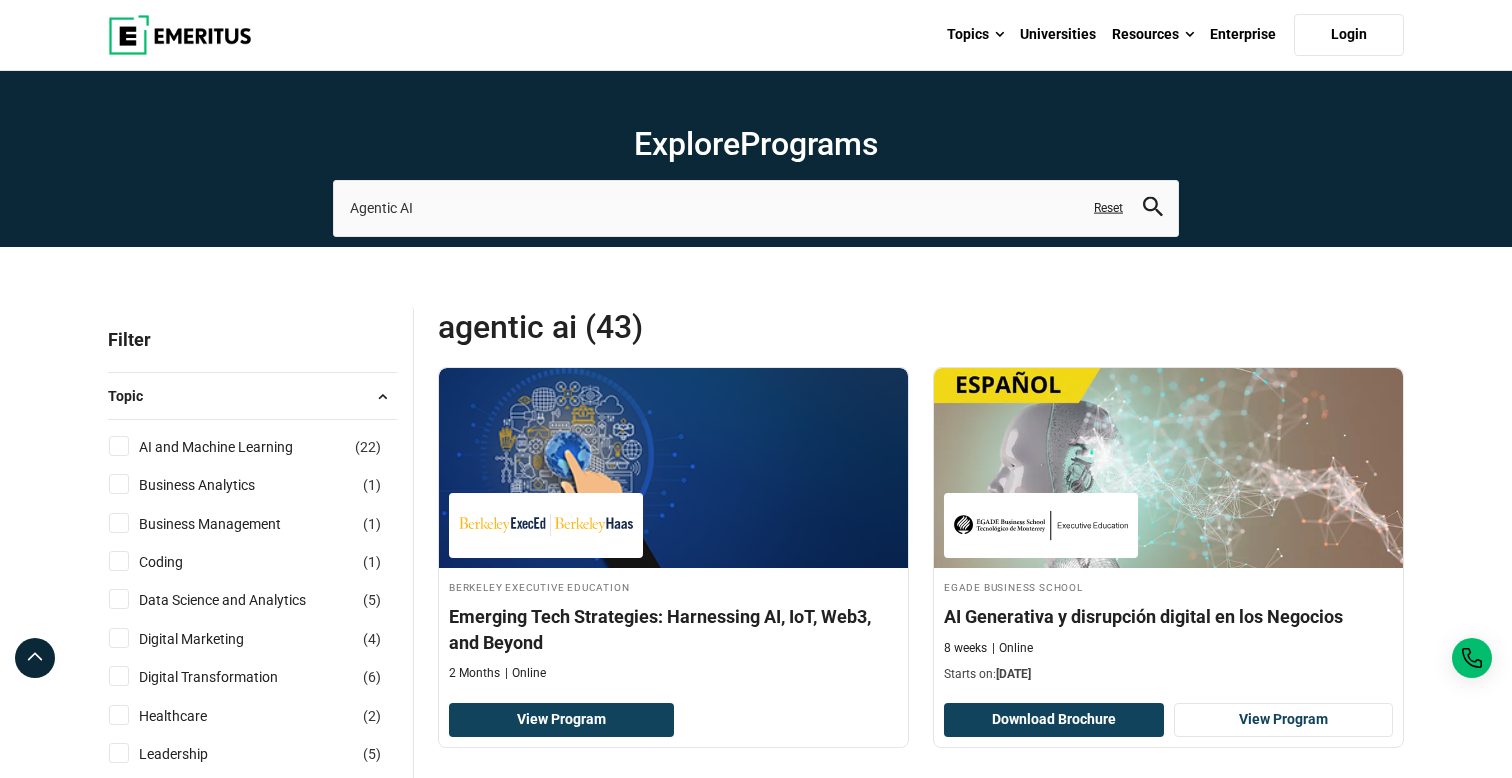 scroll, scrollTop: 0, scrollLeft: 0, axis: both 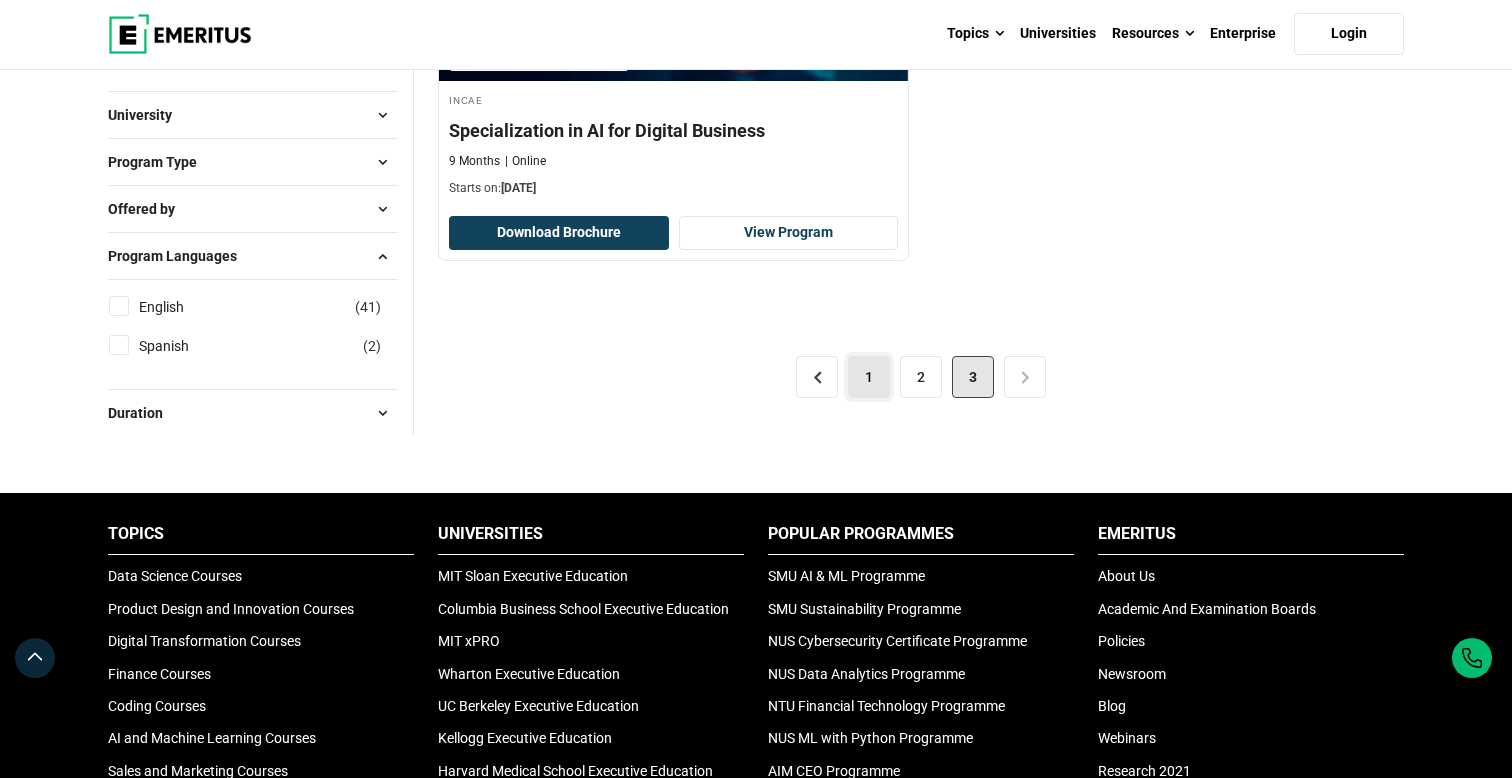 click on "1" at bounding box center [869, 377] 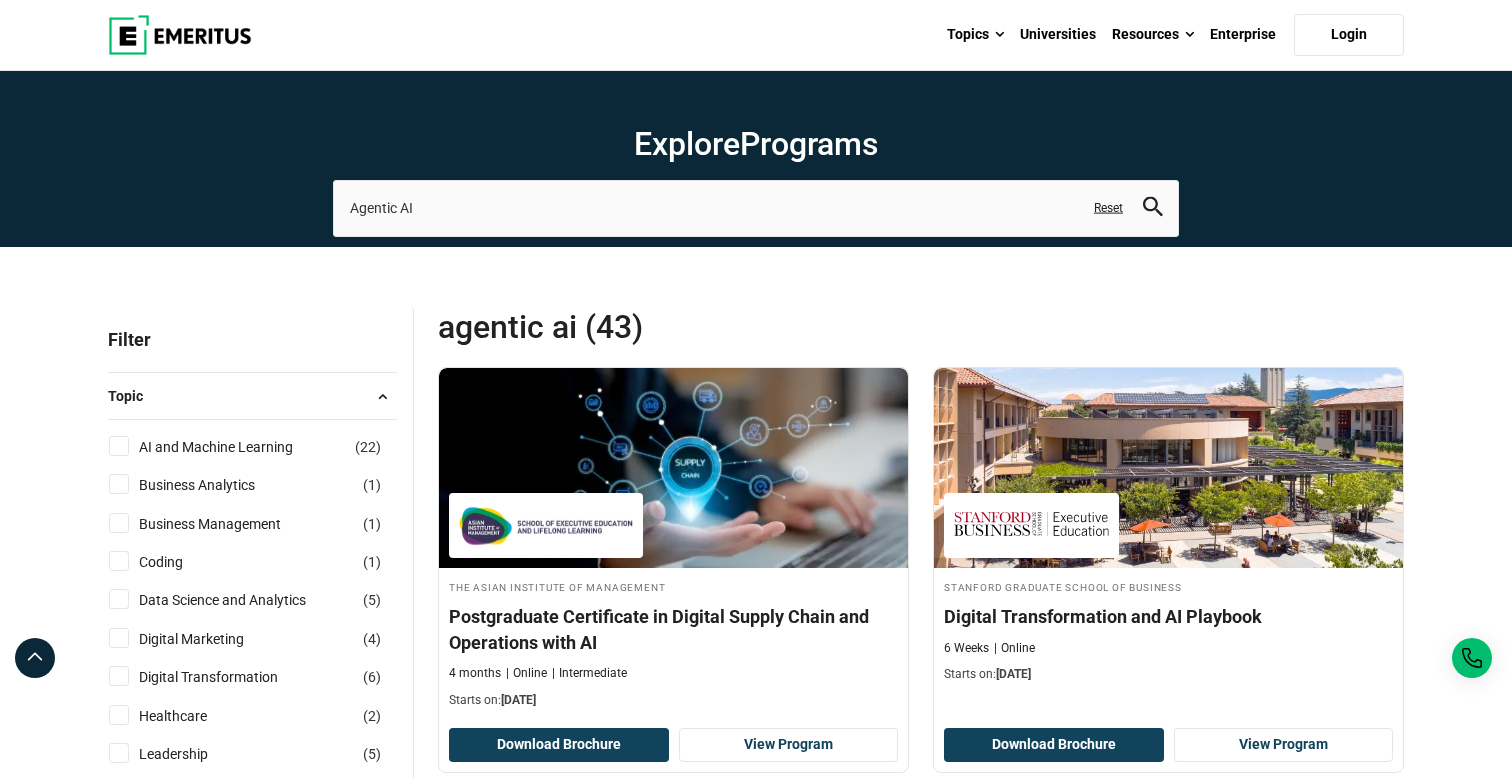 scroll, scrollTop: 0, scrollLeft: 0, axis: both 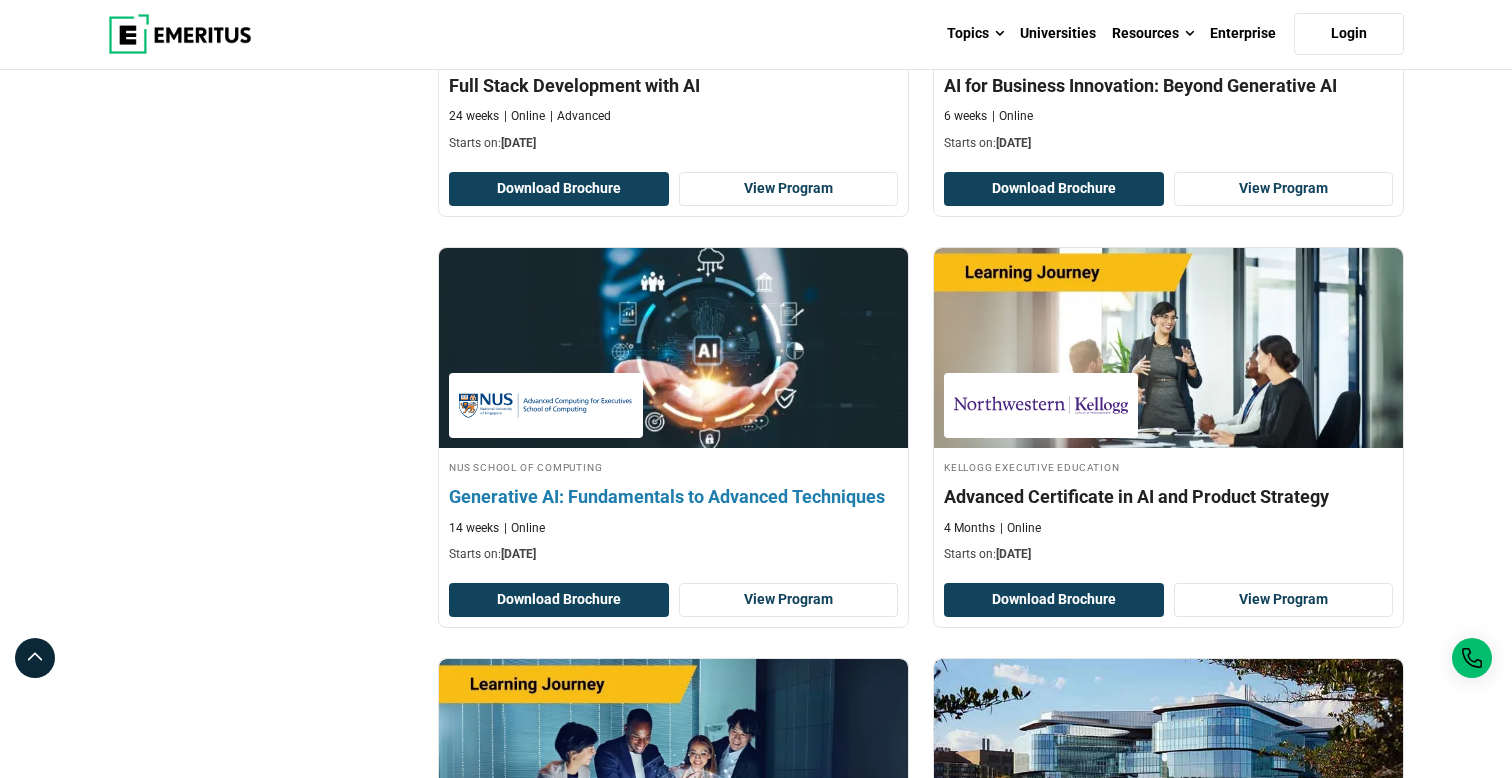 click on "Generative AI: Fundamentals to Advanced Techniques" at bounding box center (673, 496) 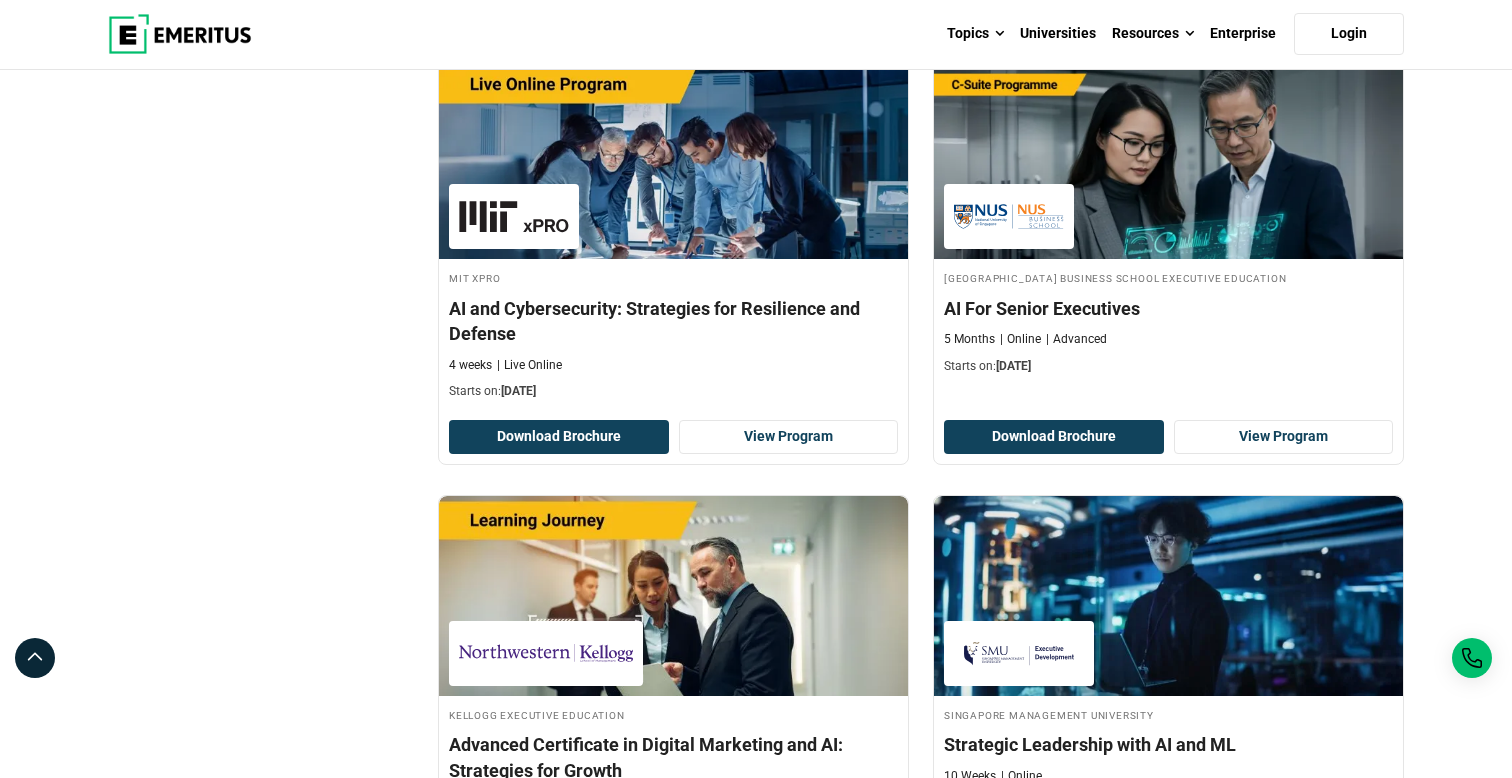 scroll, scrollTop: 3737, scrollLeft: 0, axis: vertical 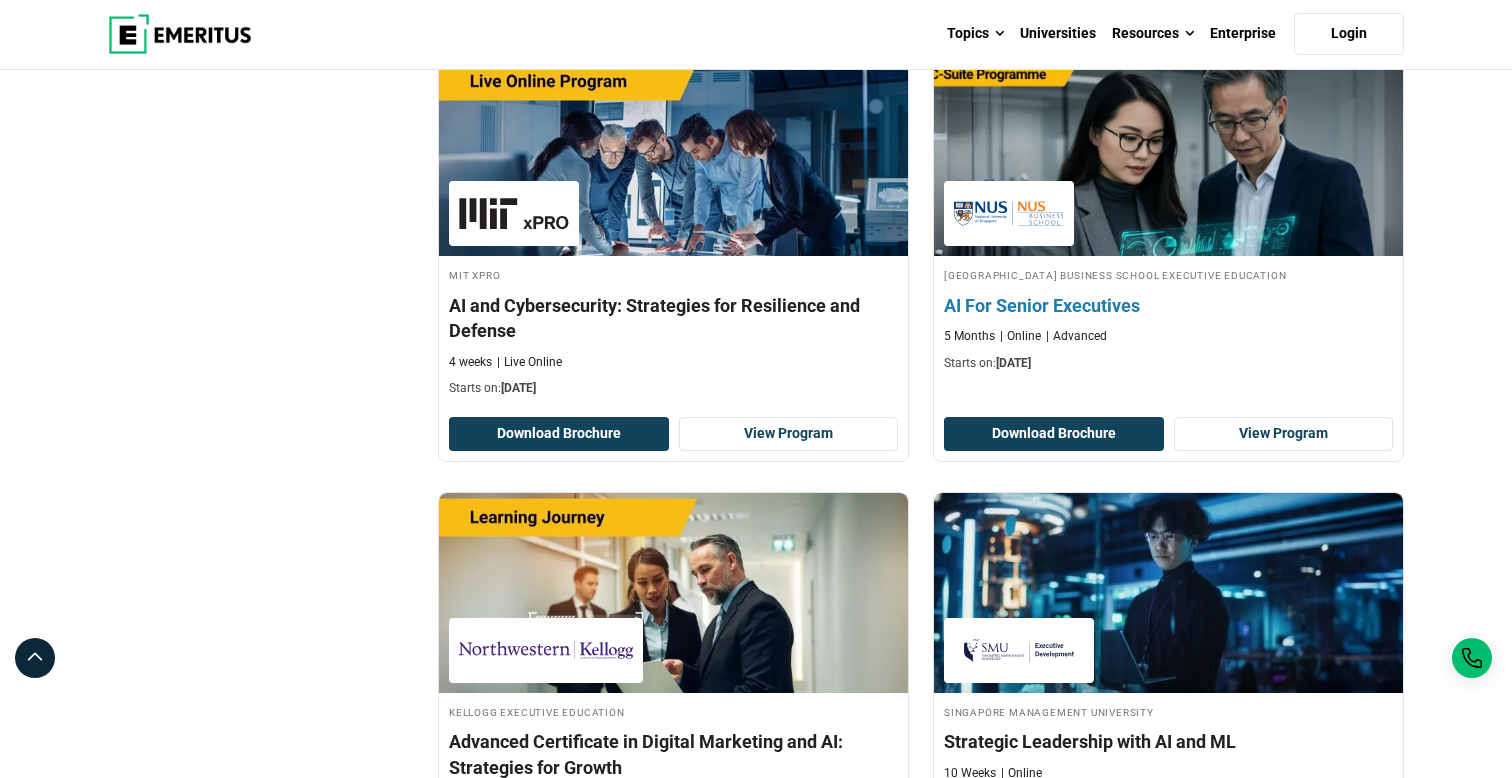 click on "AI For Senior Executives" at bounding box center [1168, 305] 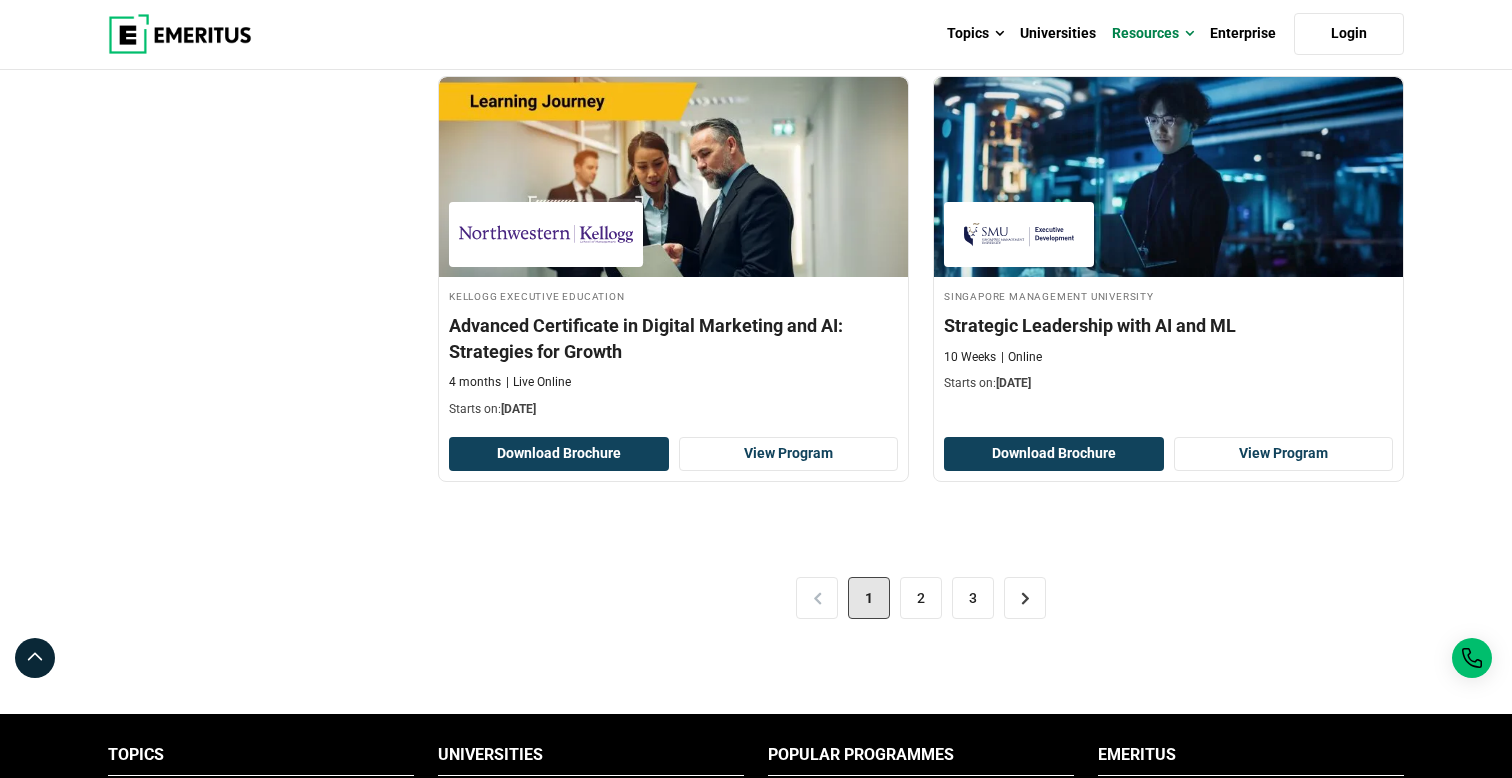scroll, scrollTop: 4139, scrollLeft: 0, axis: vertical 